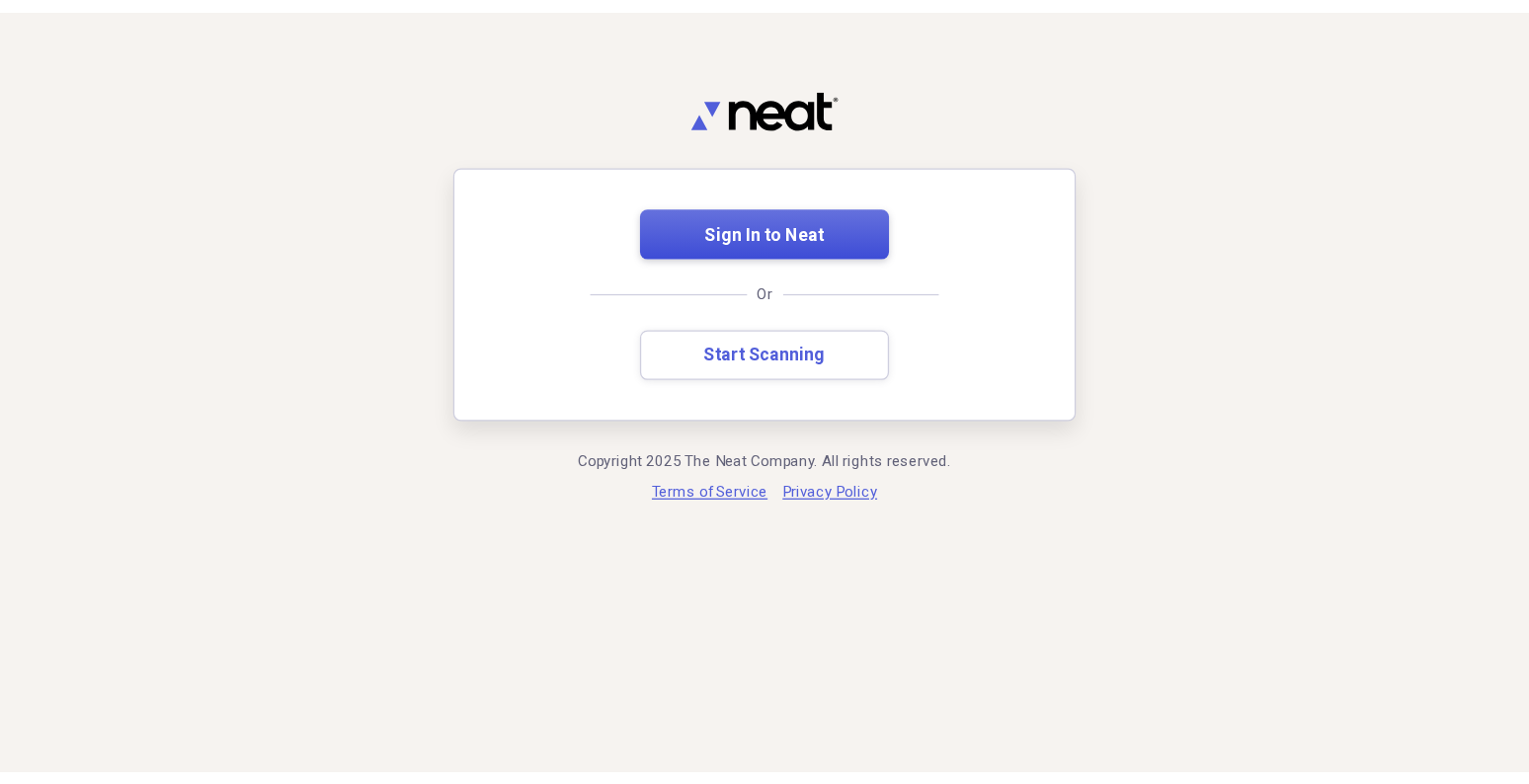 scroll, scrollTop: 0, scrollLeft: 0, axis: both 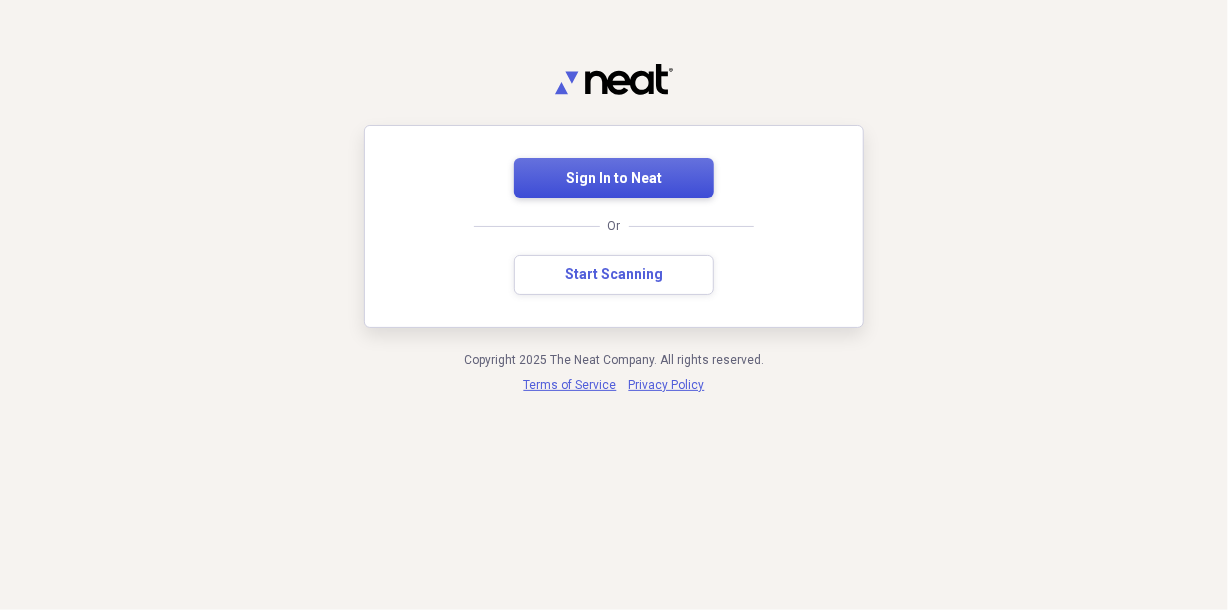 click on "Sign In to Neat" at bounding box center [614, 179] 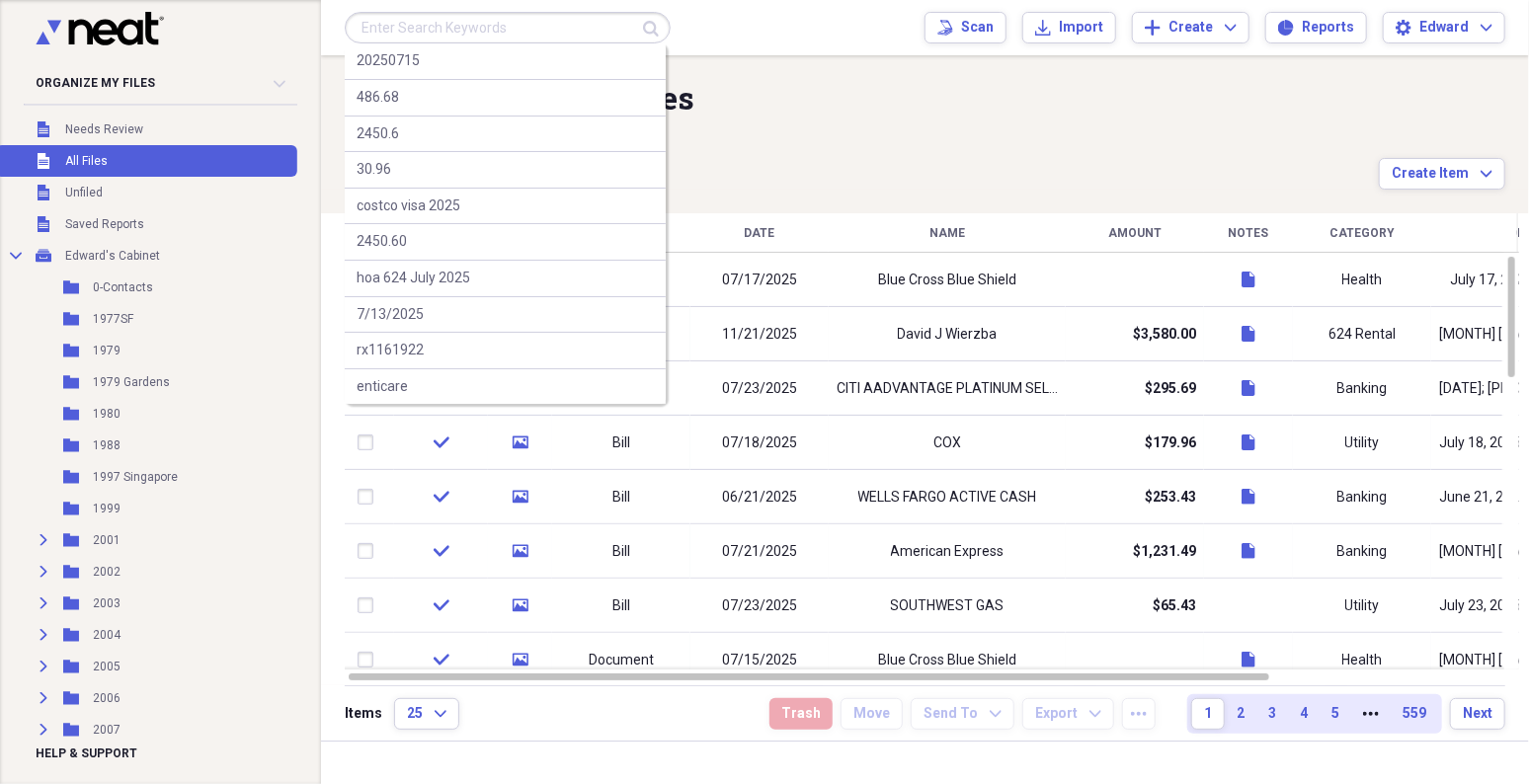 click at bounding box center (508, 28) 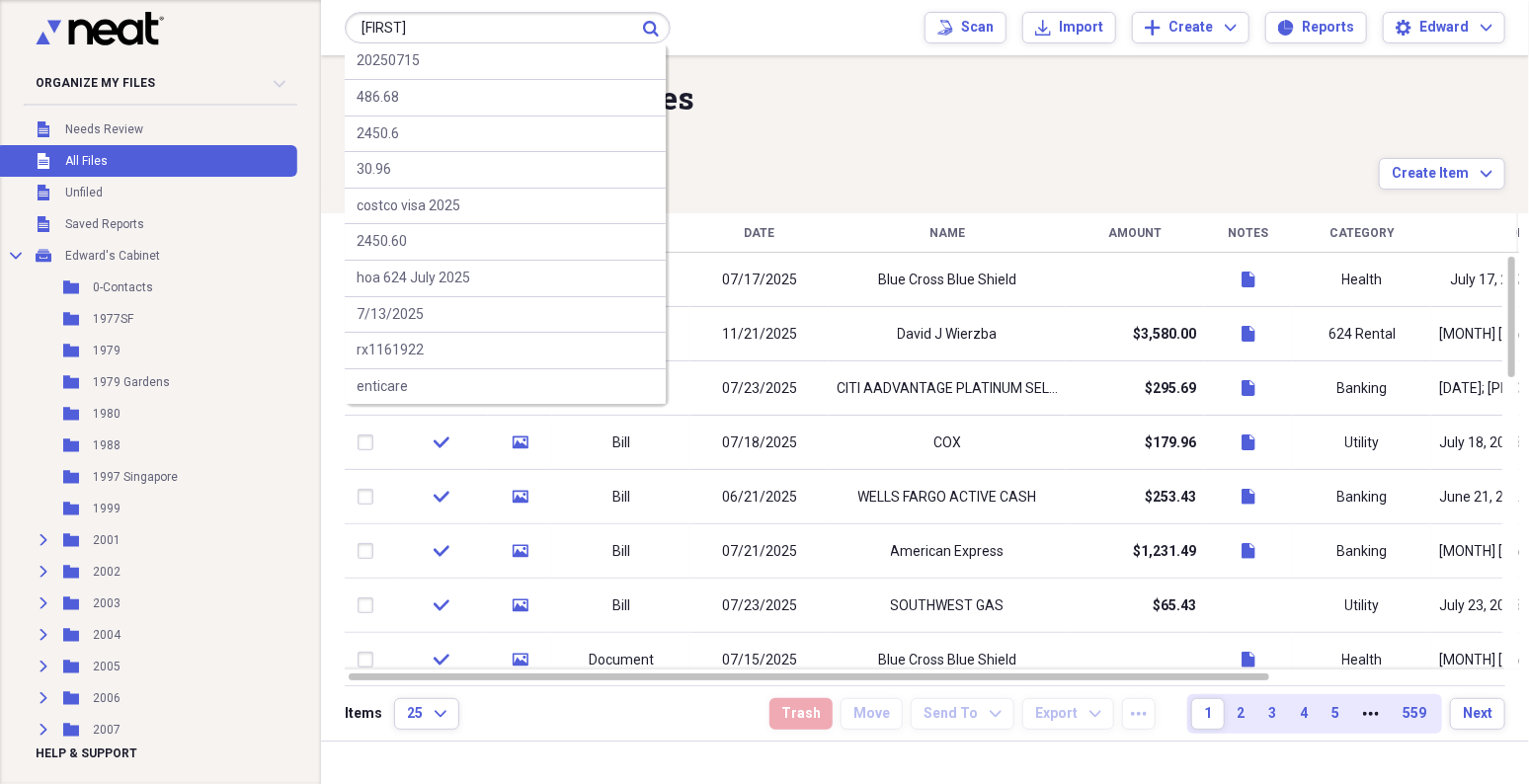 type on "[FIRST]" 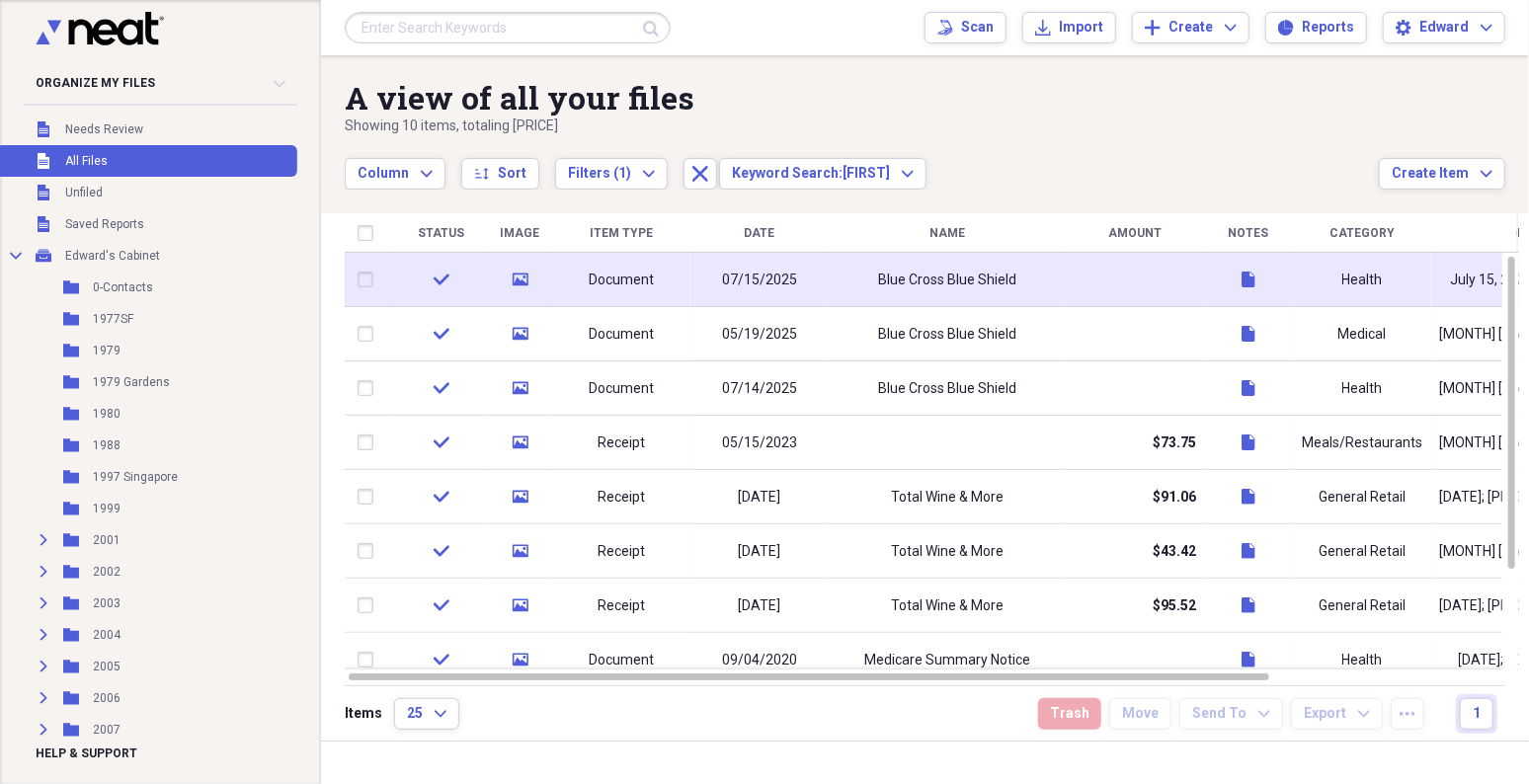 click on "Document" at bounding box center [621, 280] 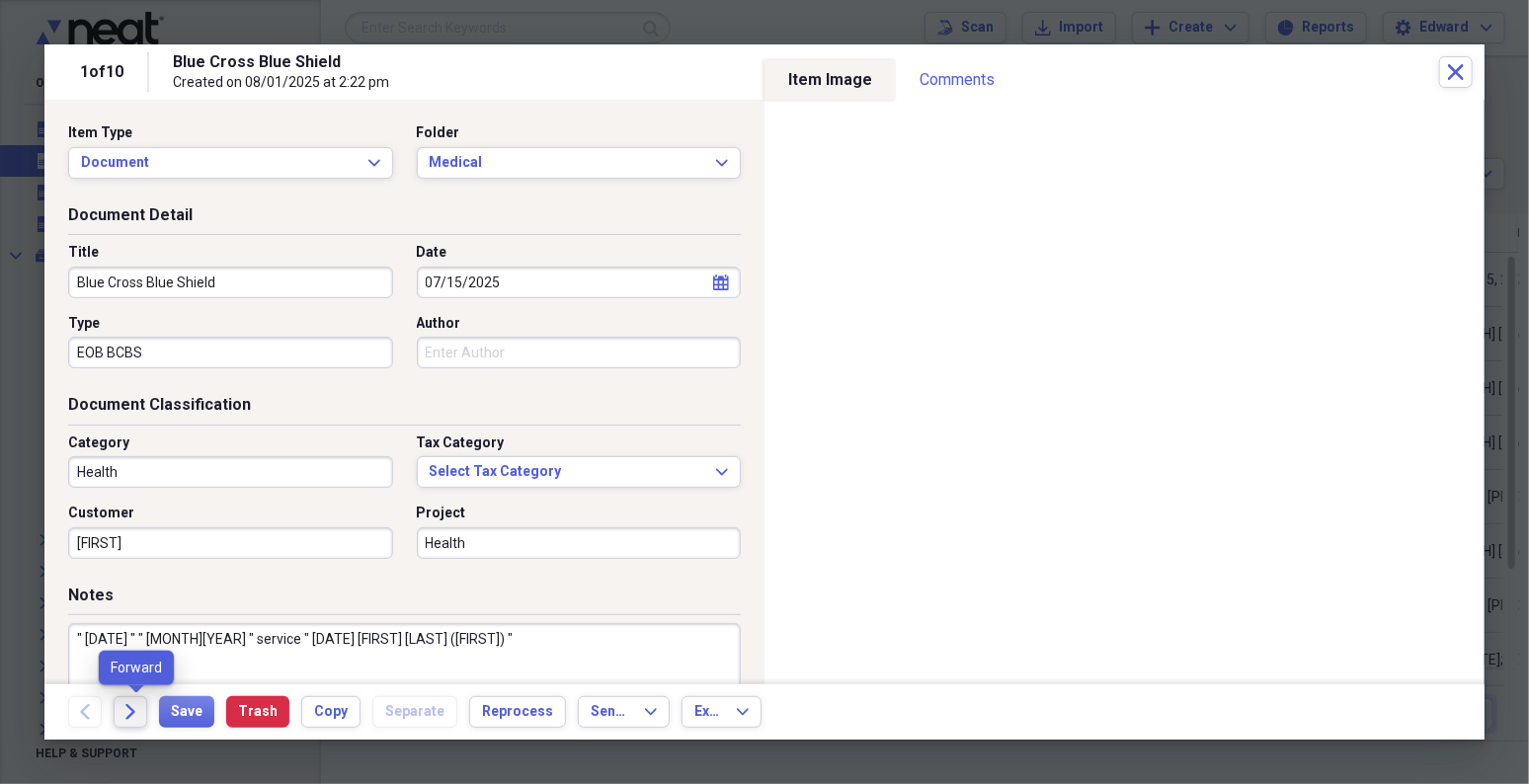 click on "Forward" 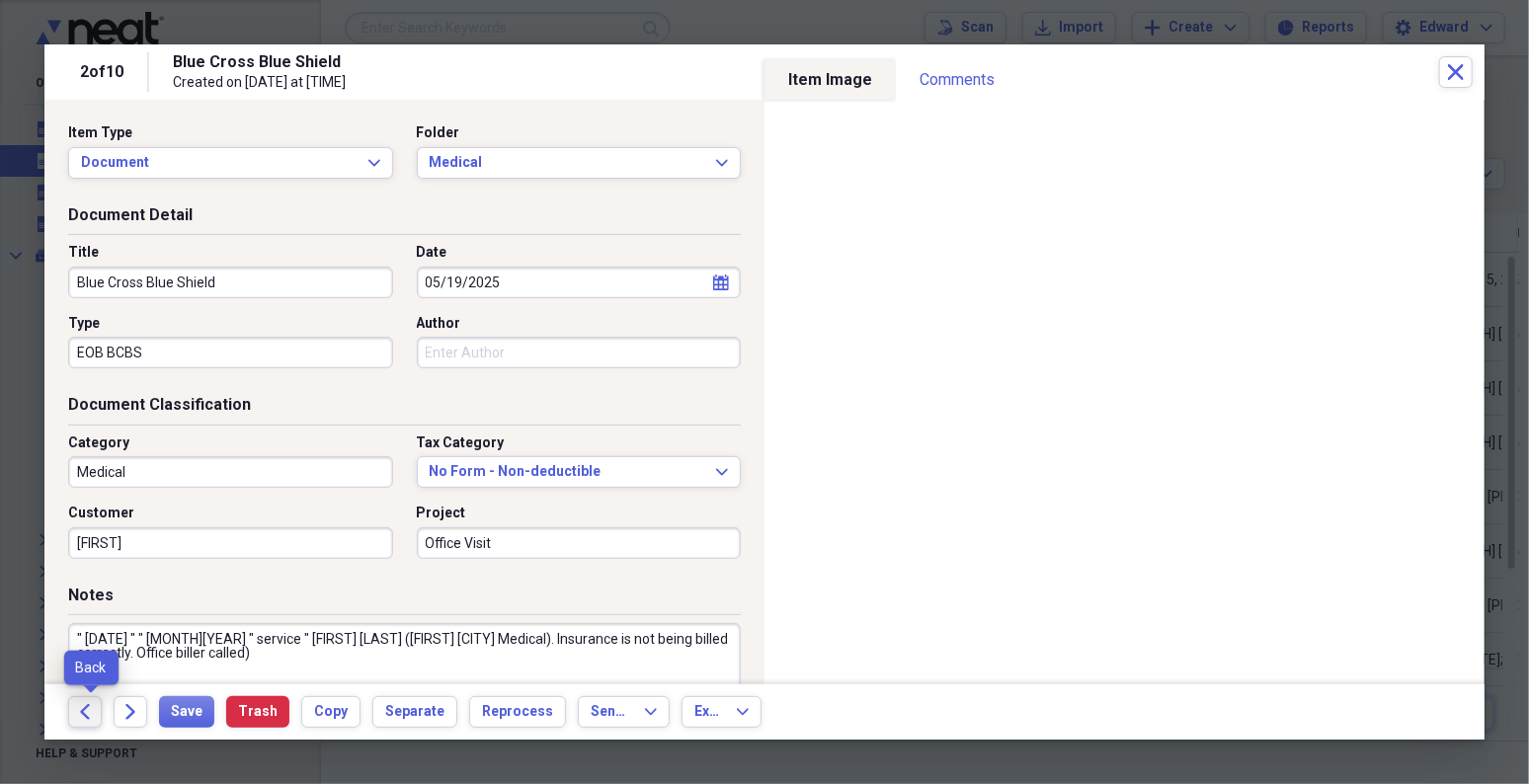 click on "Back" 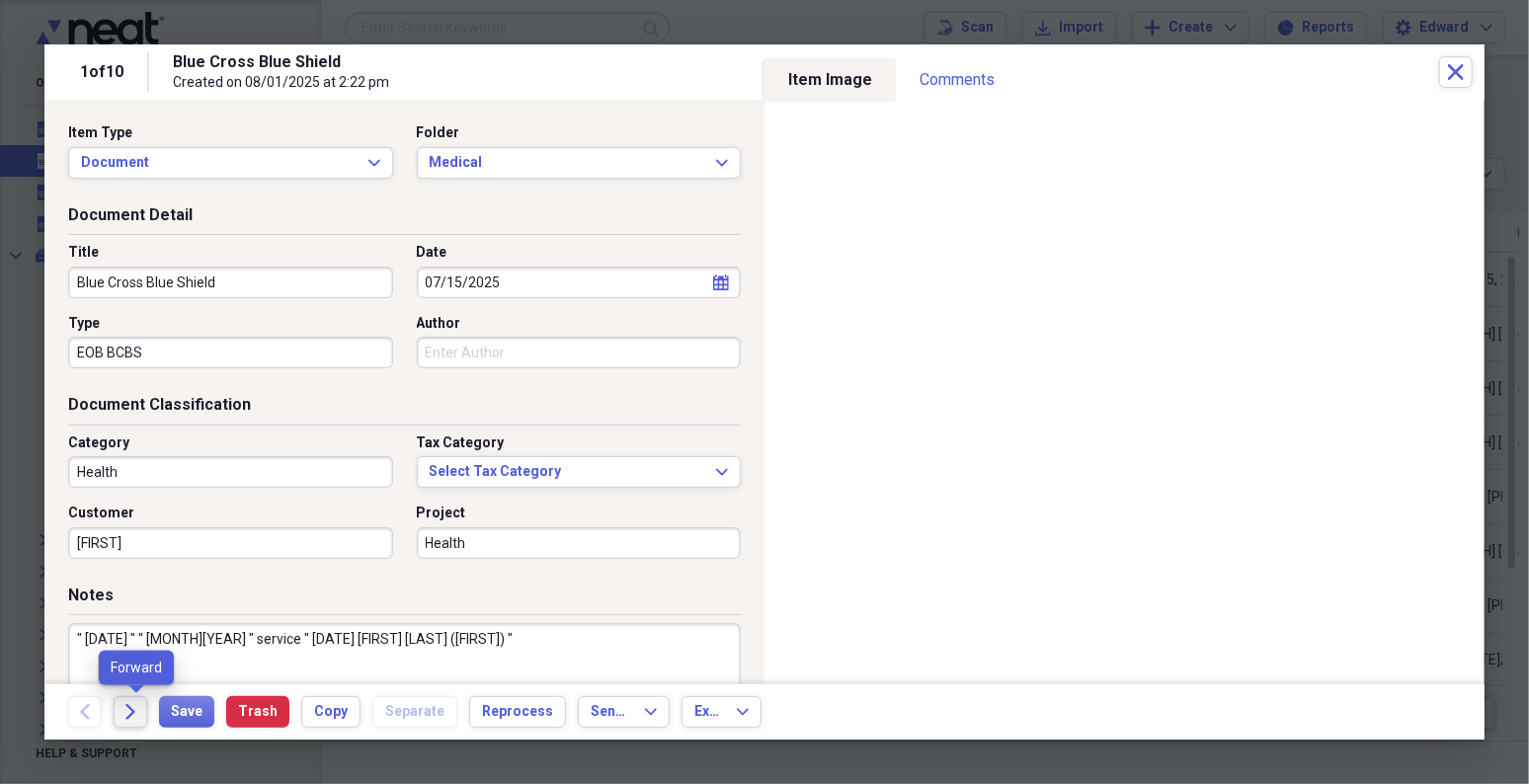 click 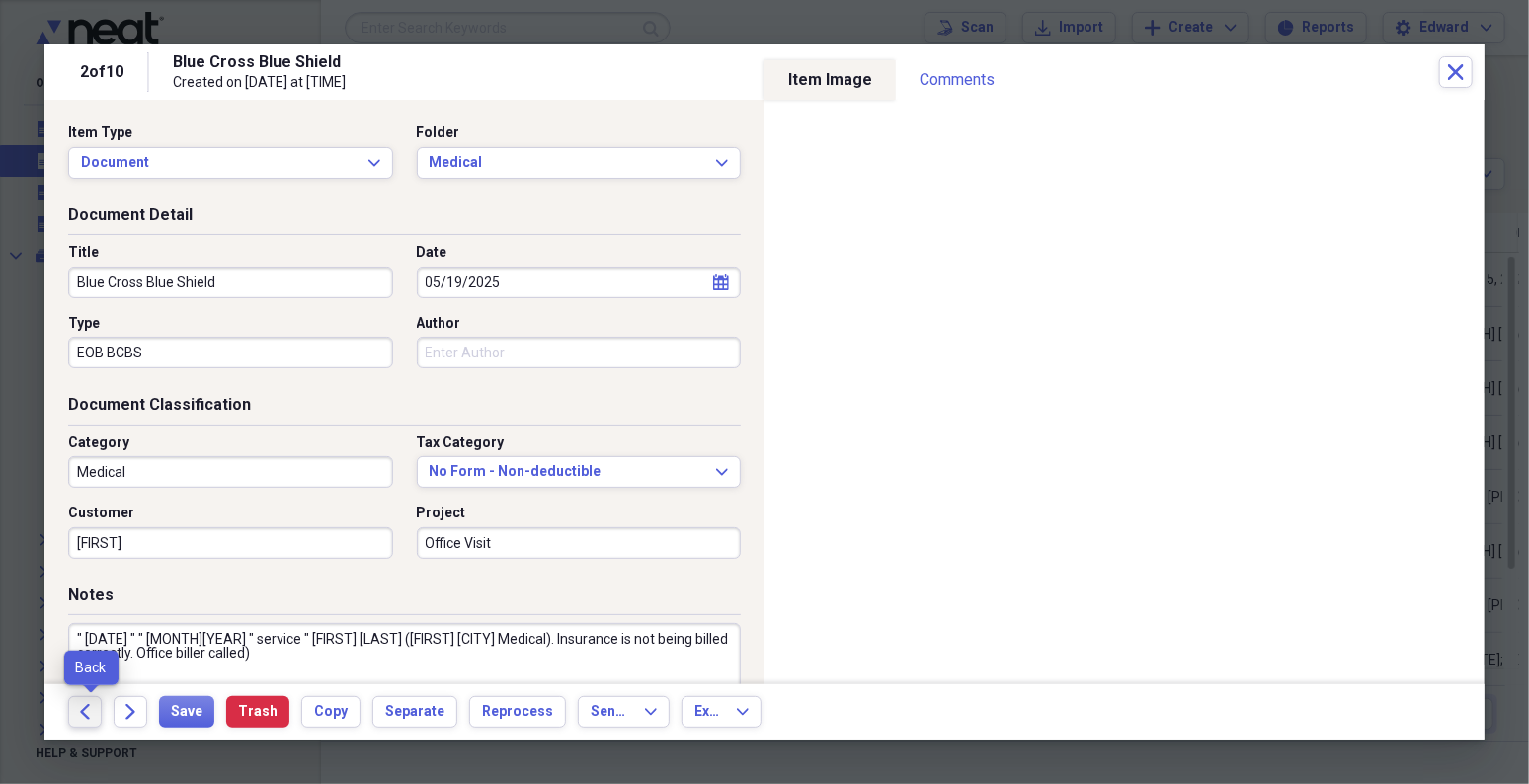 click on "Back" at bounding box center [85, 712] 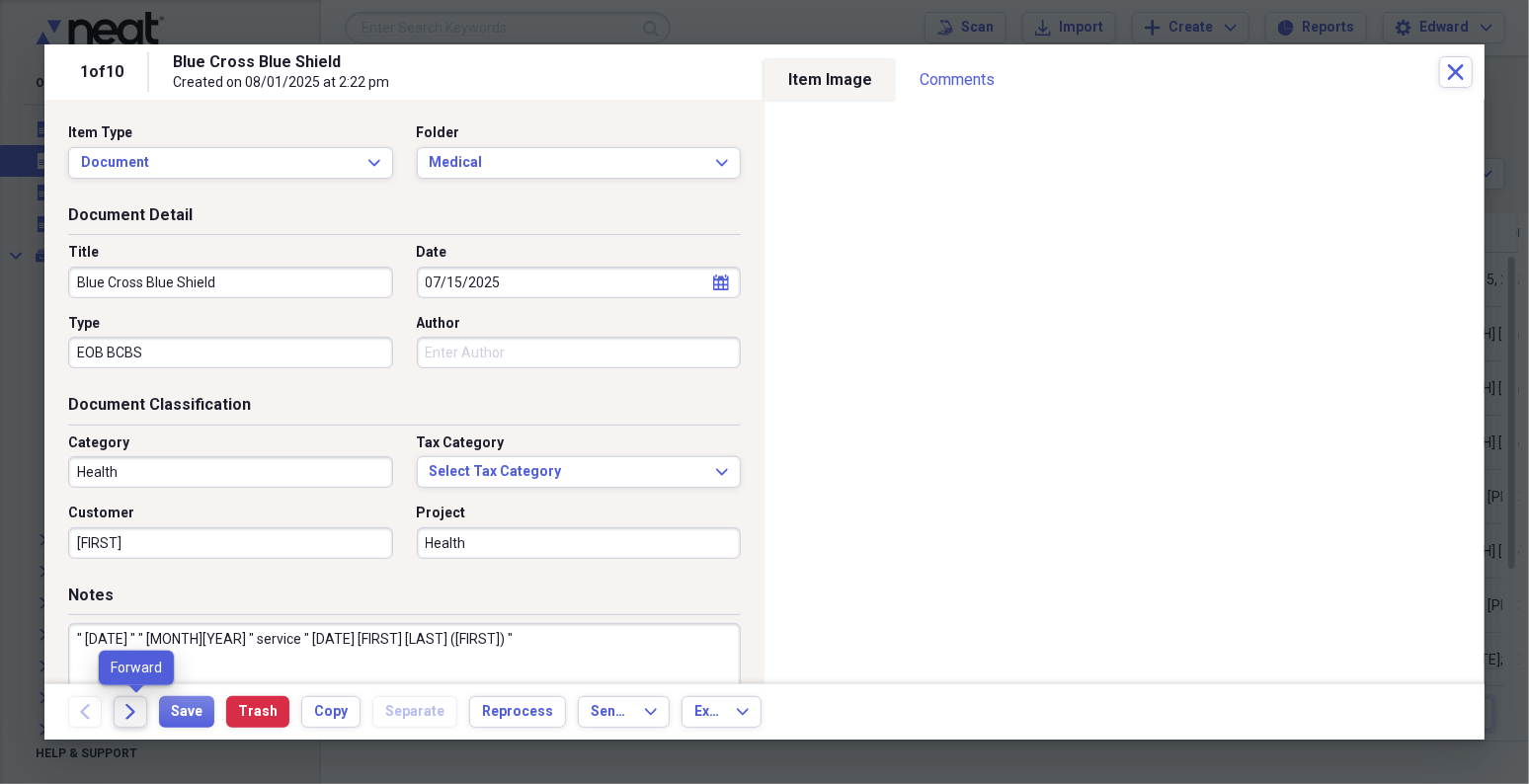 click on "Forward" 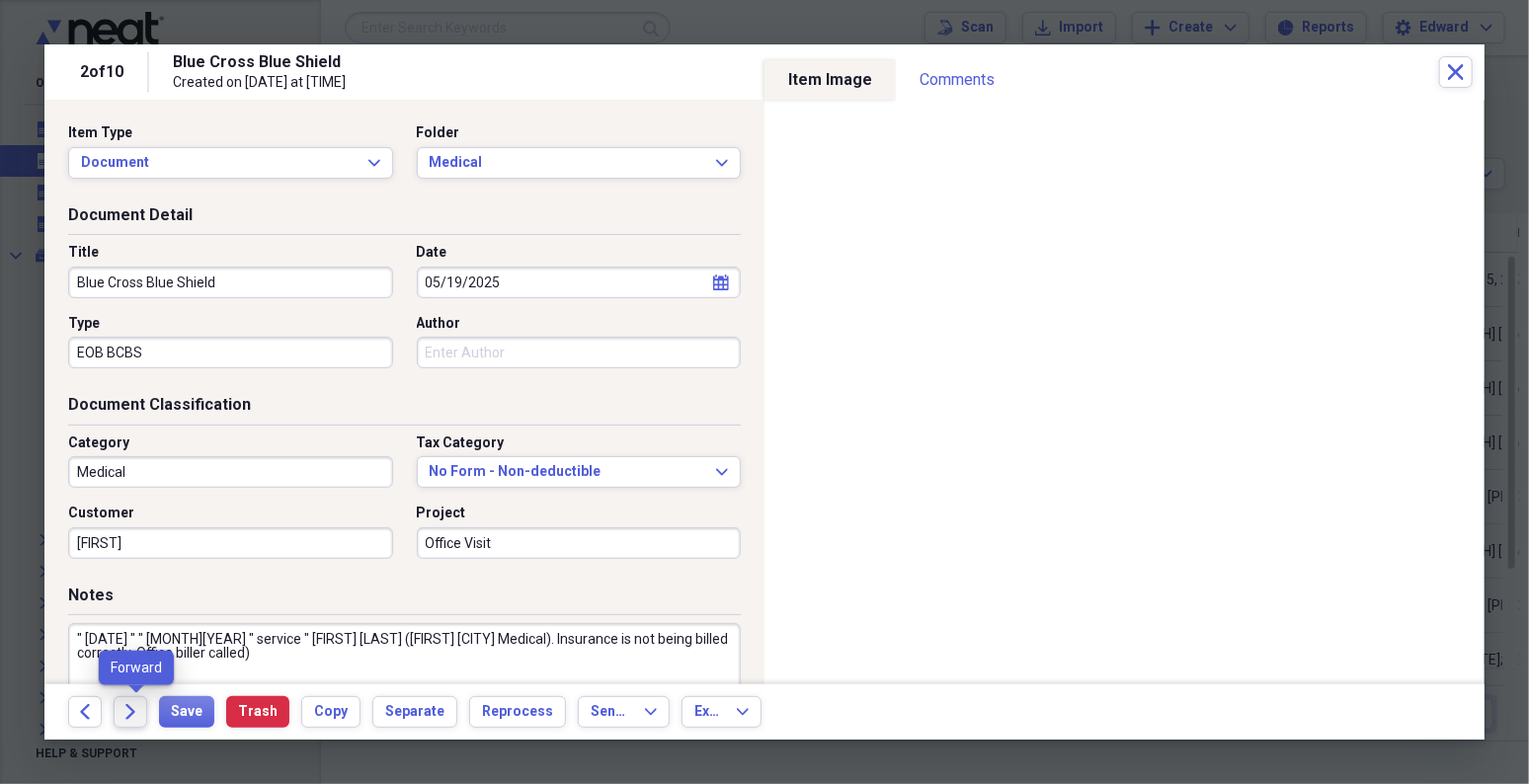 click on "Forward" 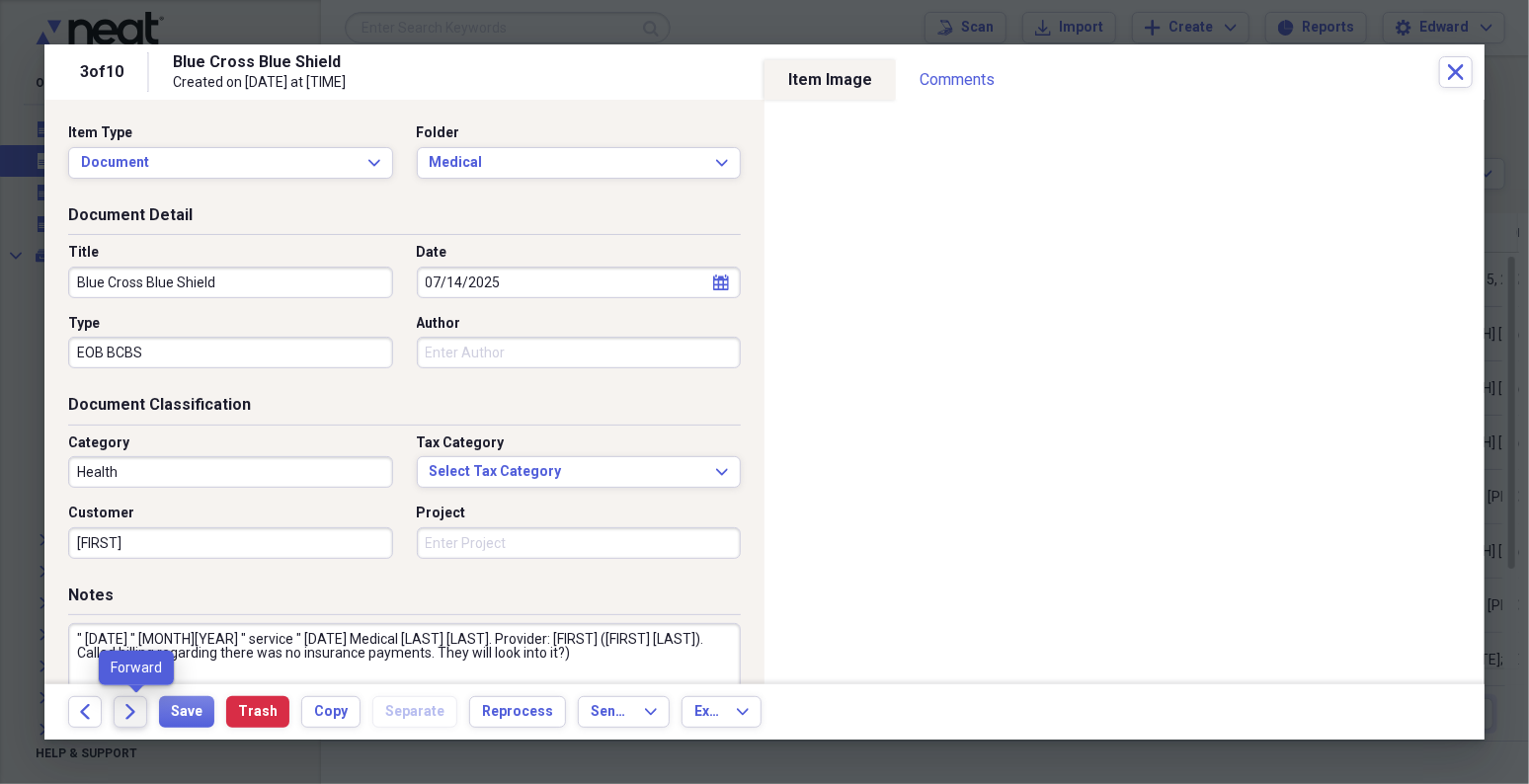 click on "Forward" 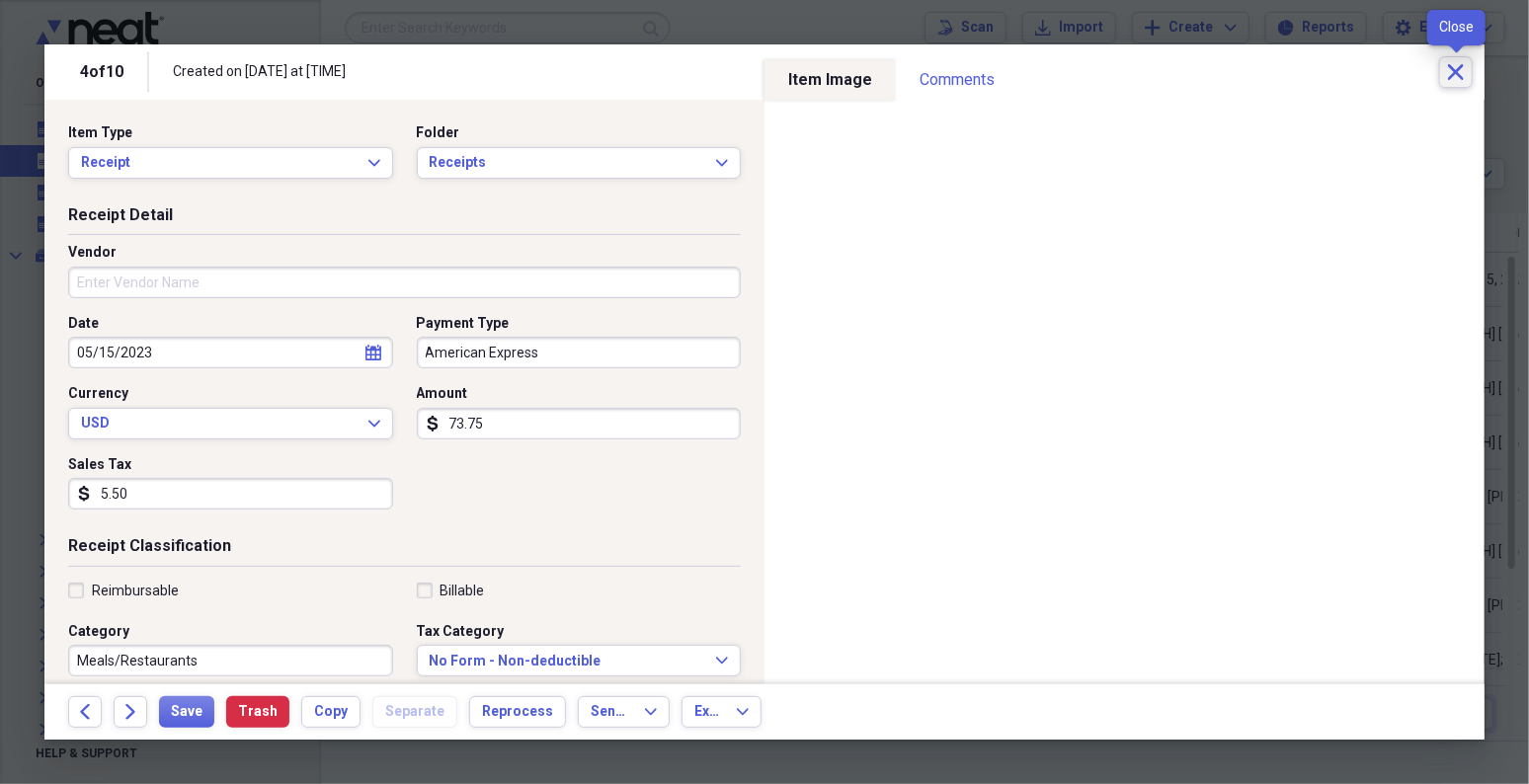 click on "Close" 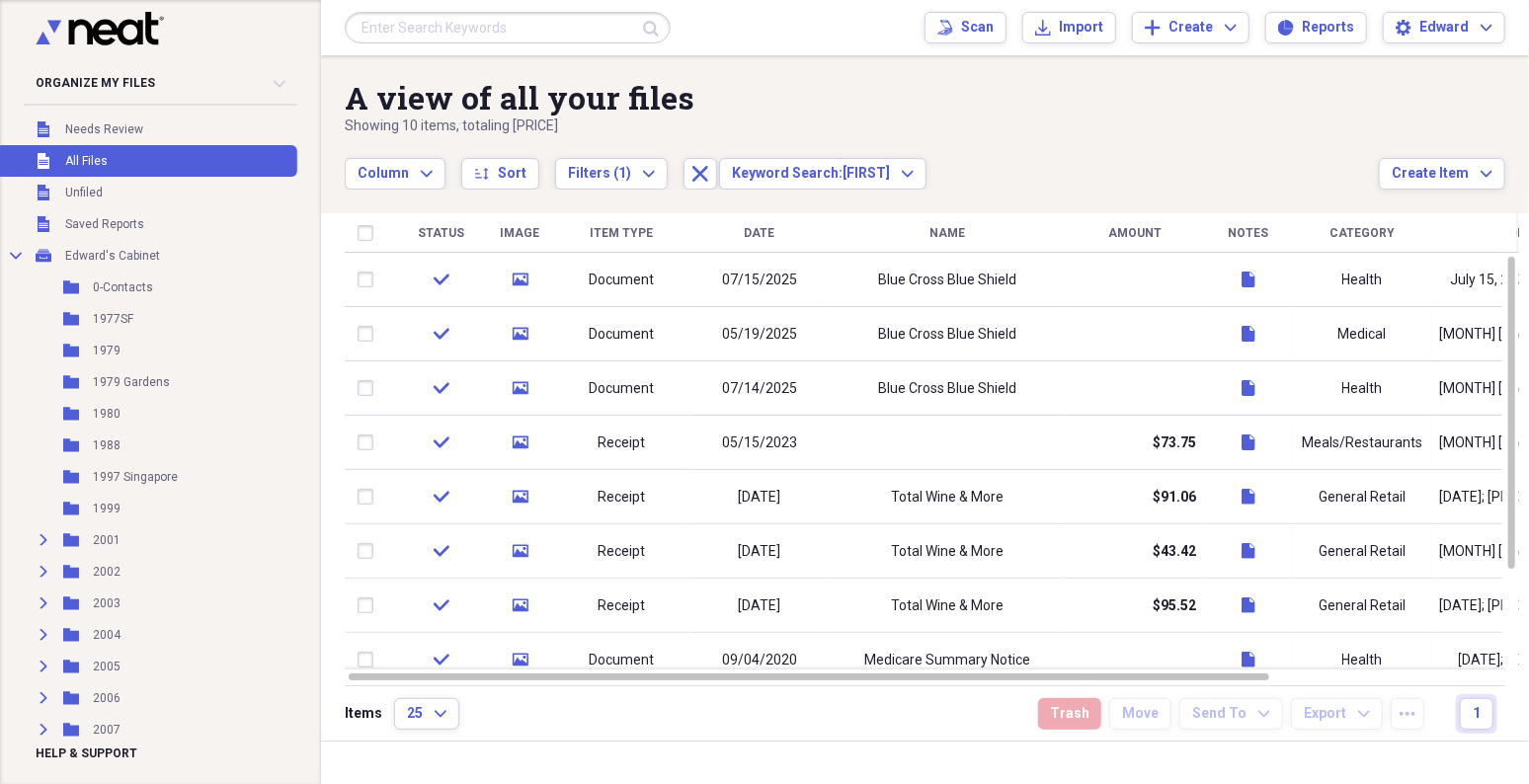click at bounding box center (508, 28) 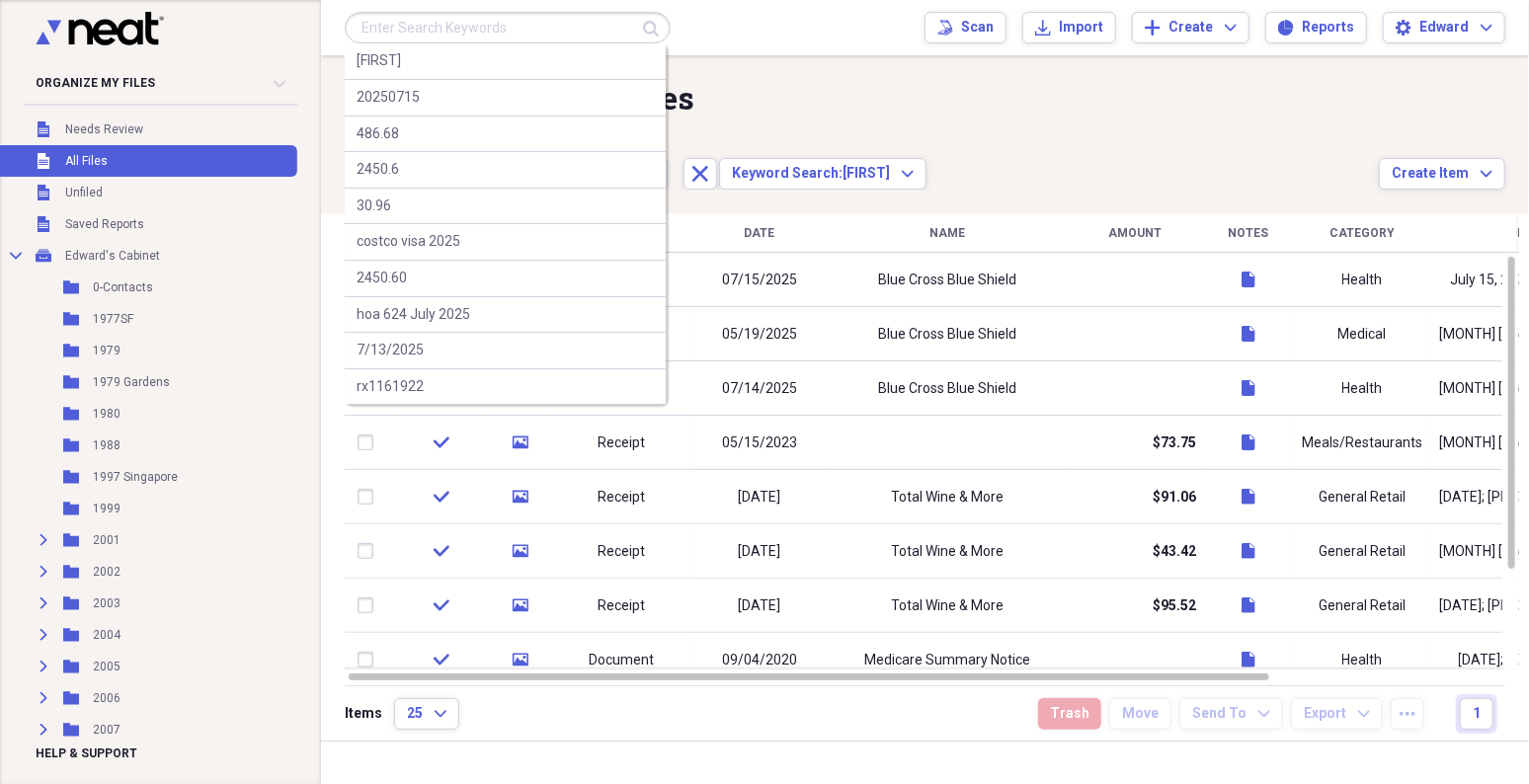 type on "e" 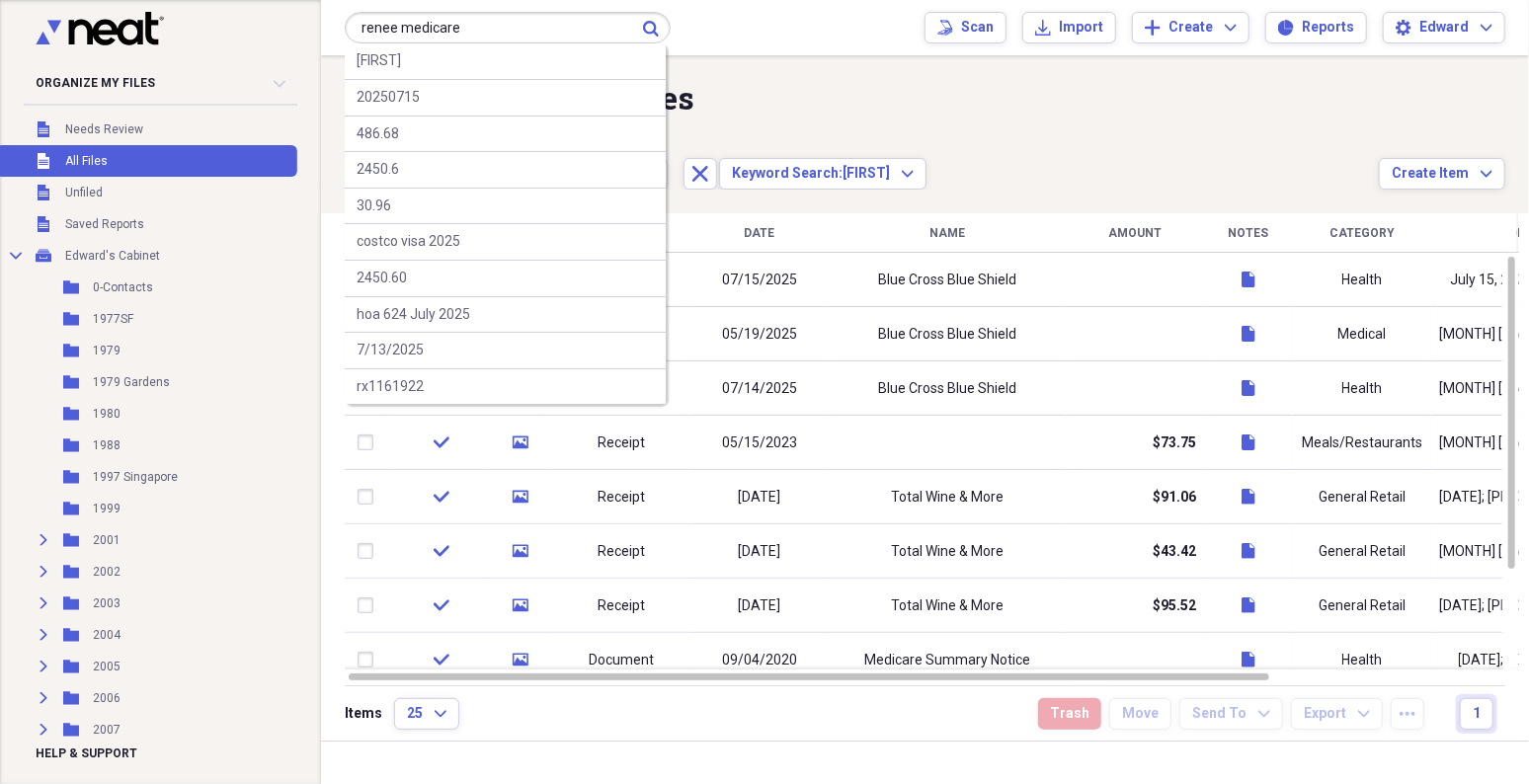 type on "renee medicare" 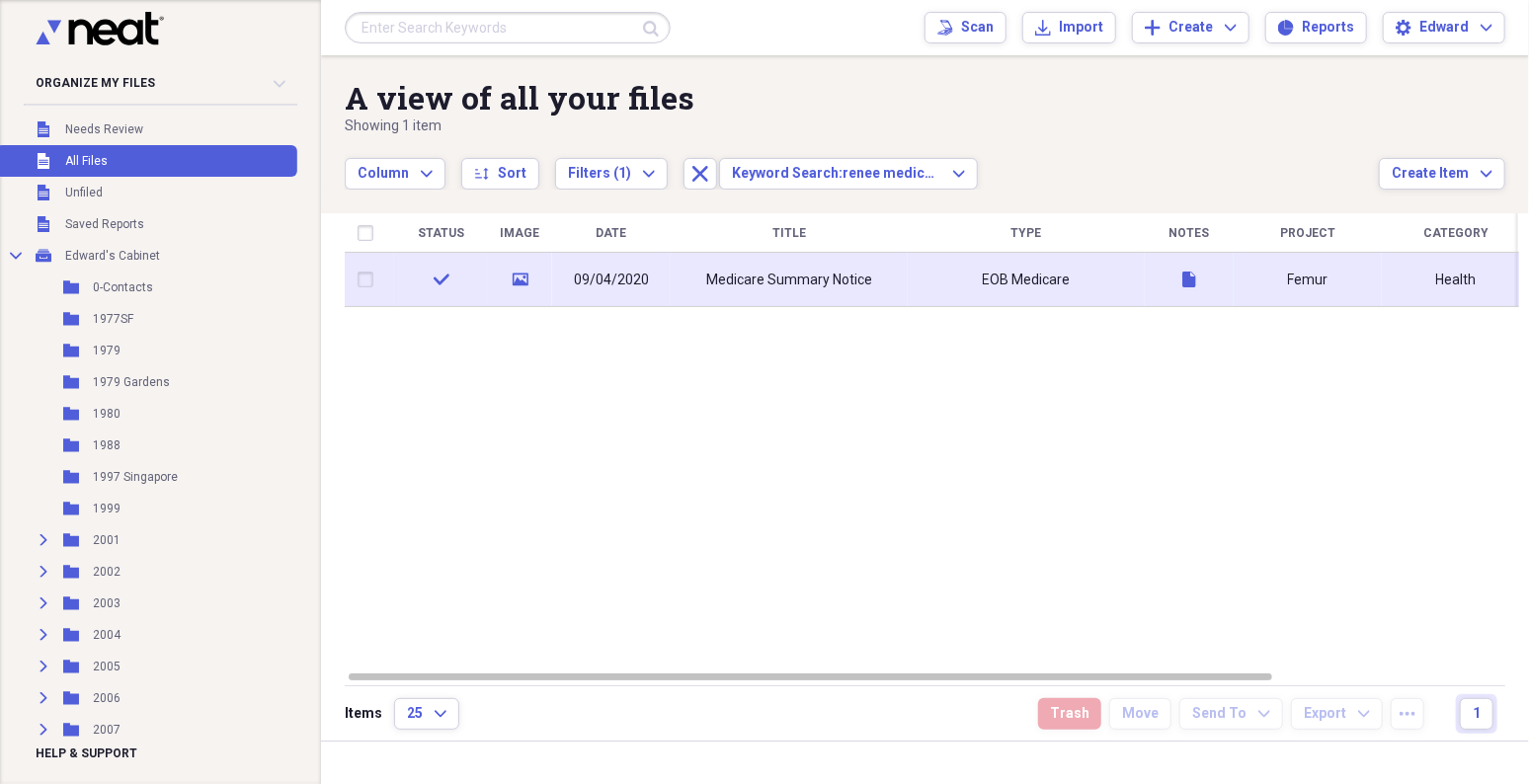 click on "Medicare Summary Notice" at bounding box center (789, 280) 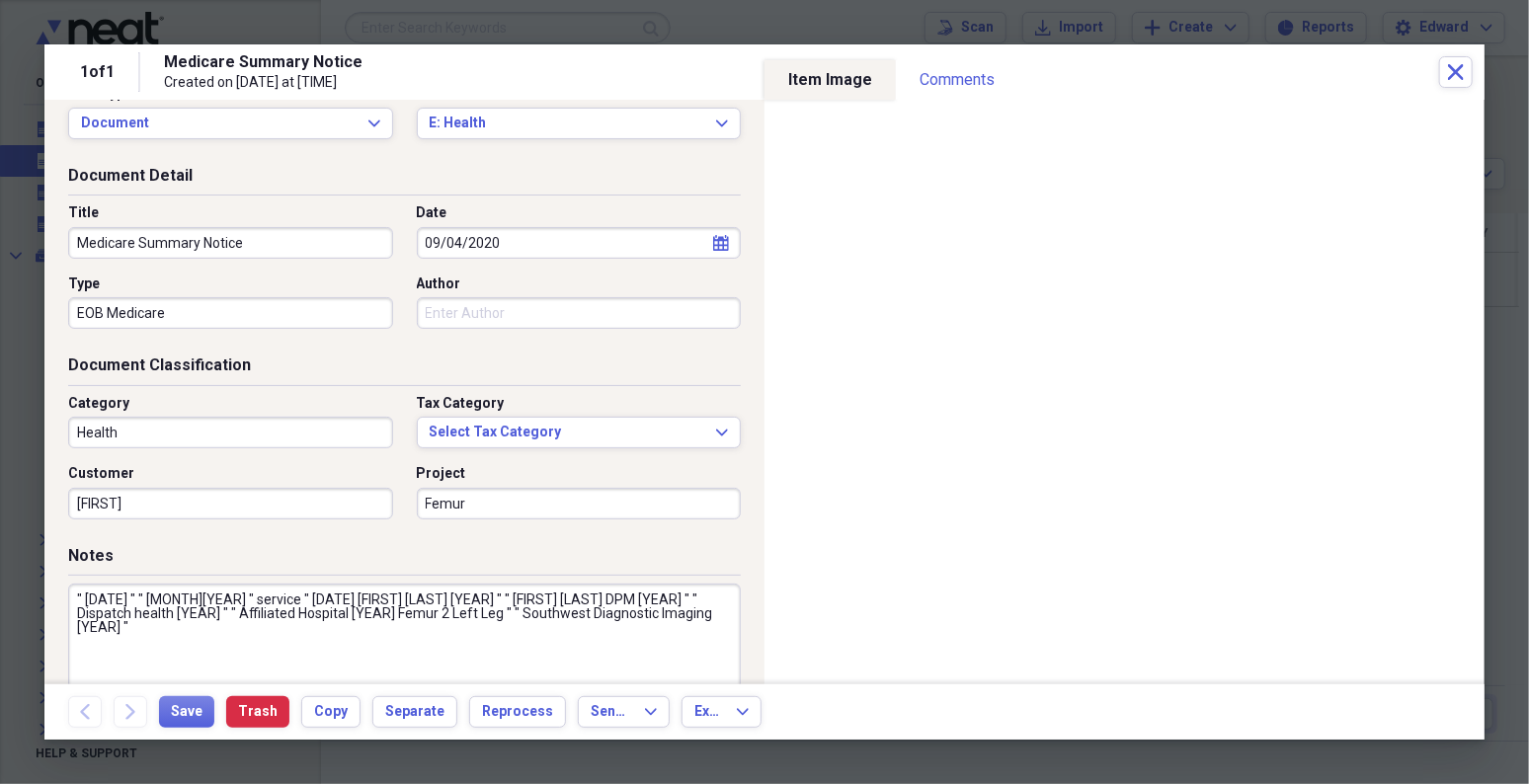 scroll, scrollTop: 0, scrollLeft: 0, axis: both 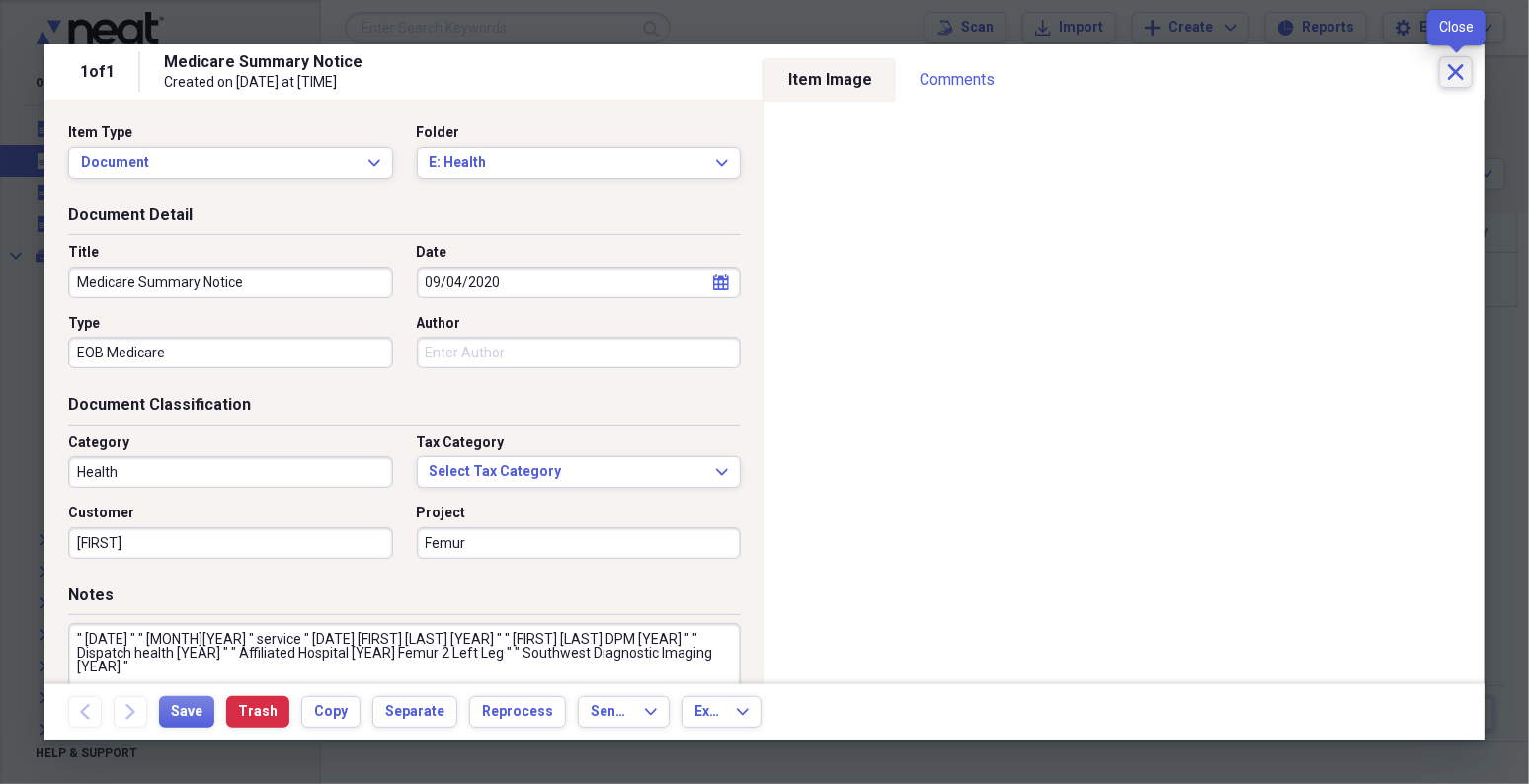 click on "Close" 